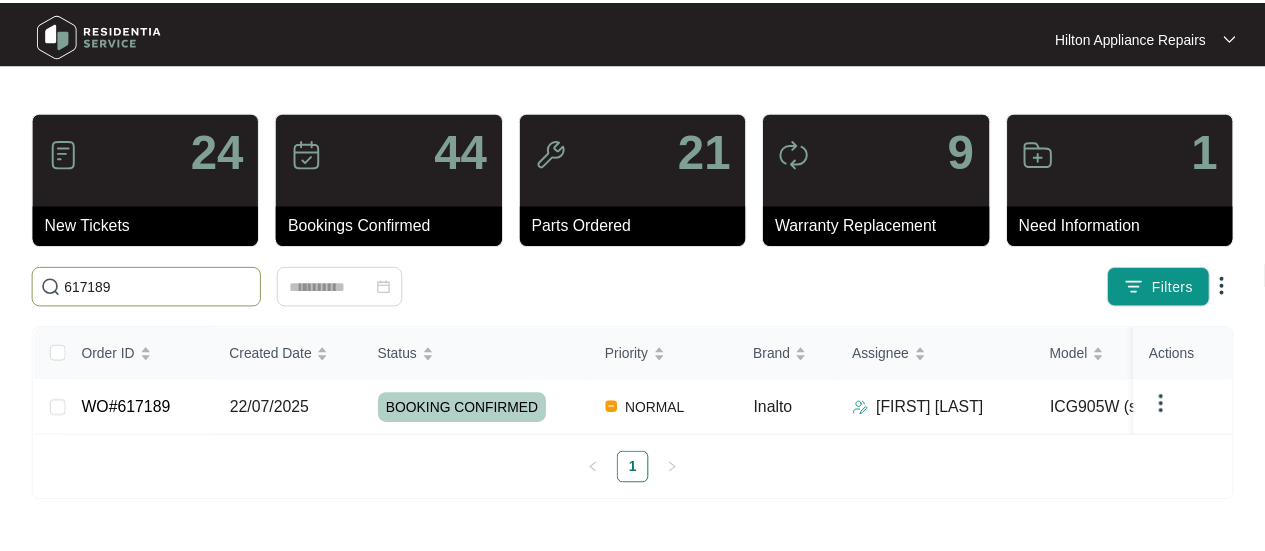 scroll, scrollTop: 0, scrollLeft: 0, axis: both 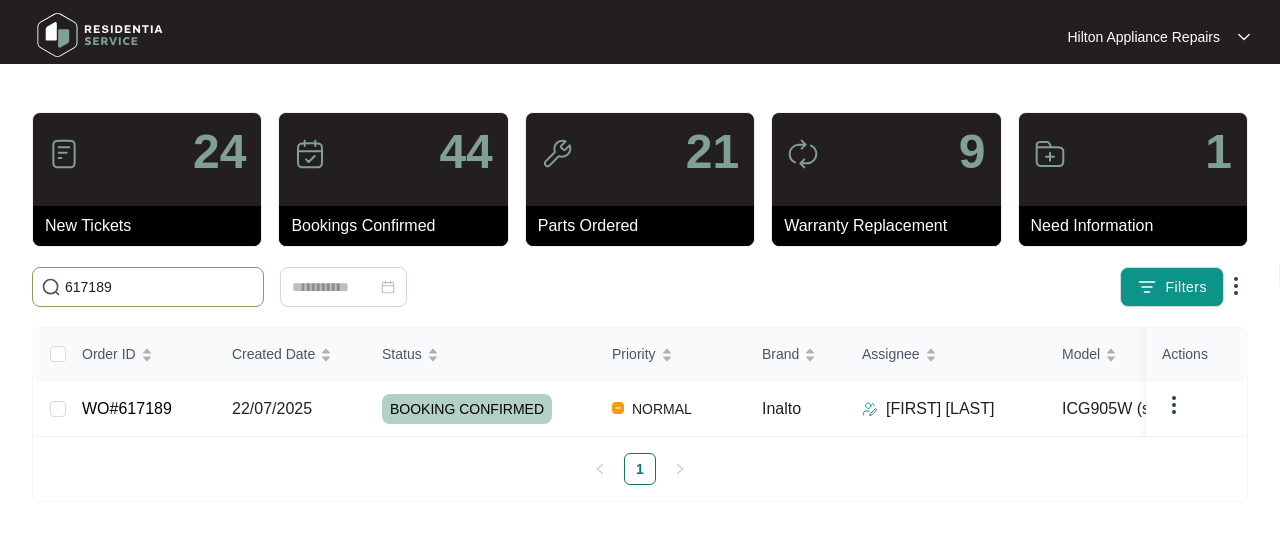 drag, startPoint x: 143, startPoint y: 287, endPoint x: 30, endPoint y: 279, distance: 113.28283 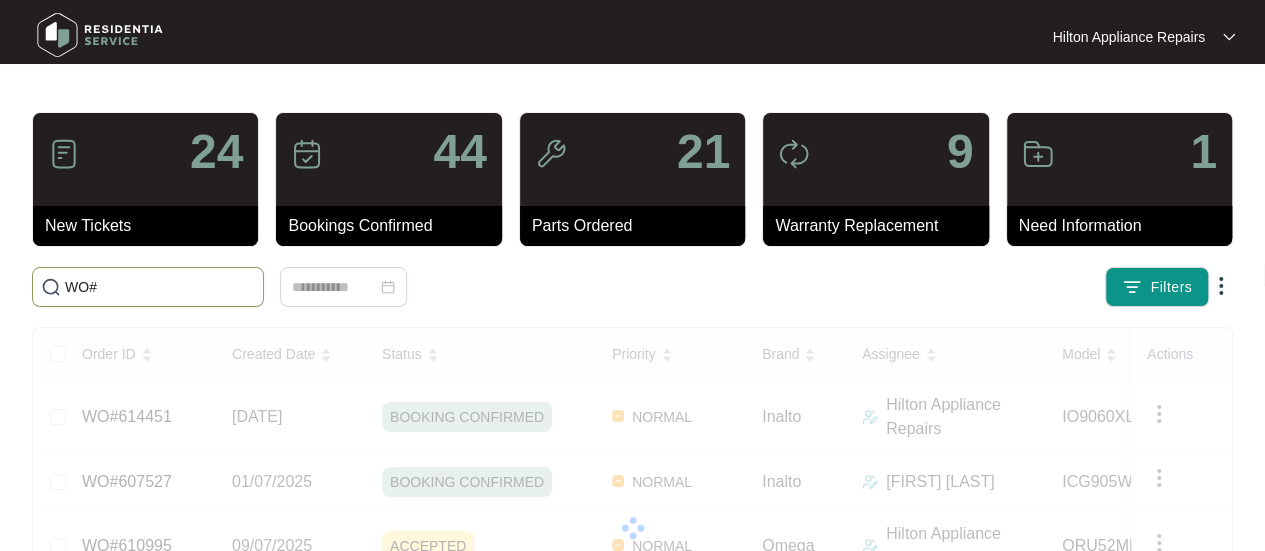 paste on "617355" 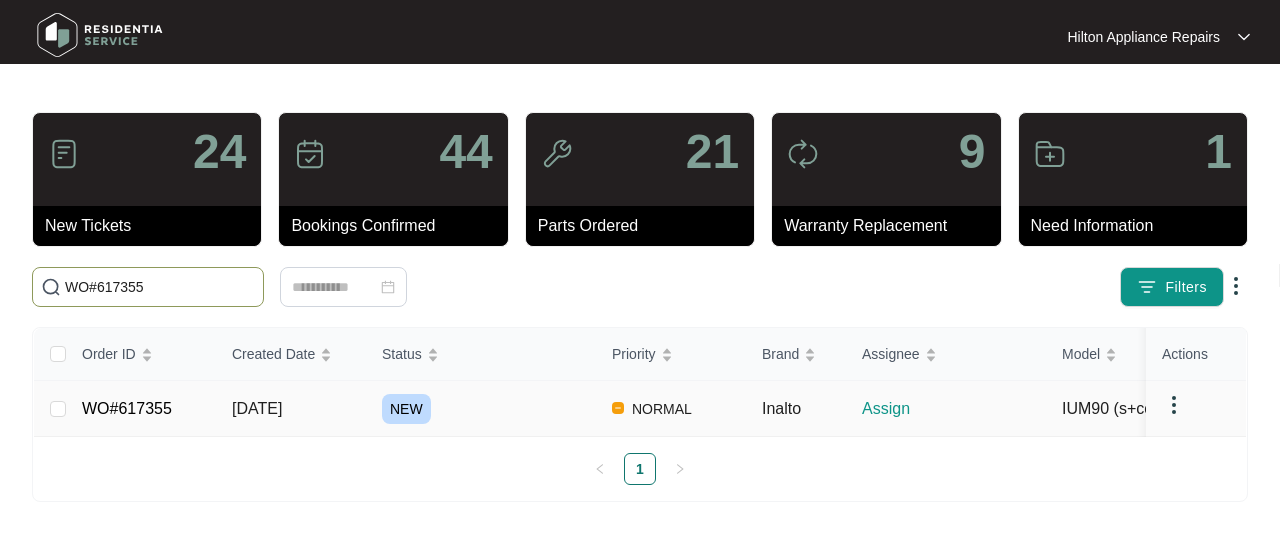 type on "WO#617355" 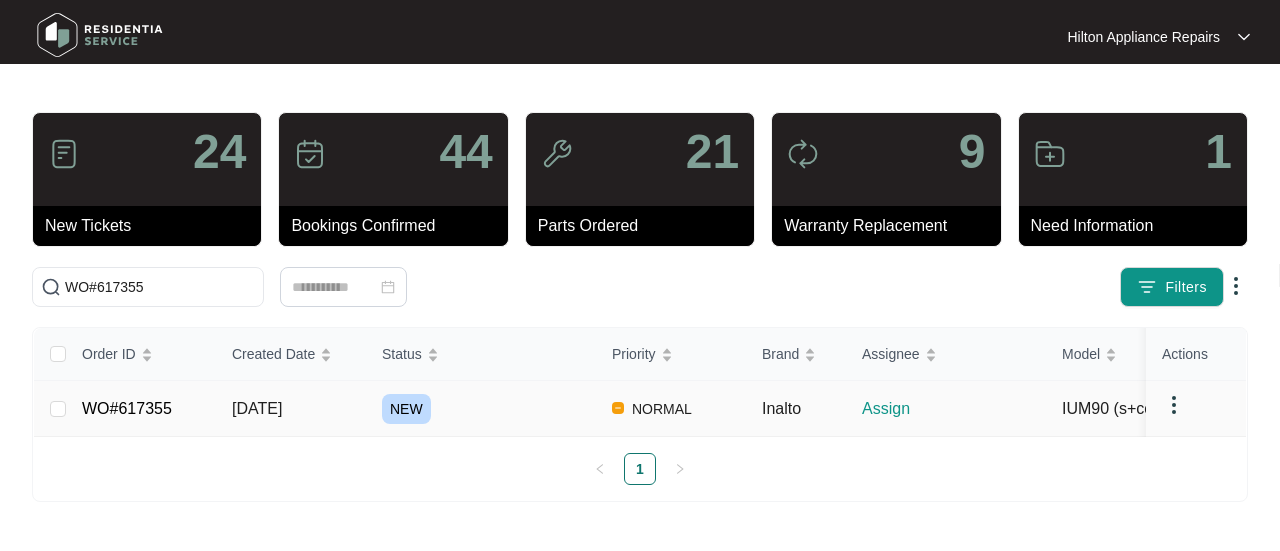 click on "[DATE]" at bounding box center (257, 408) 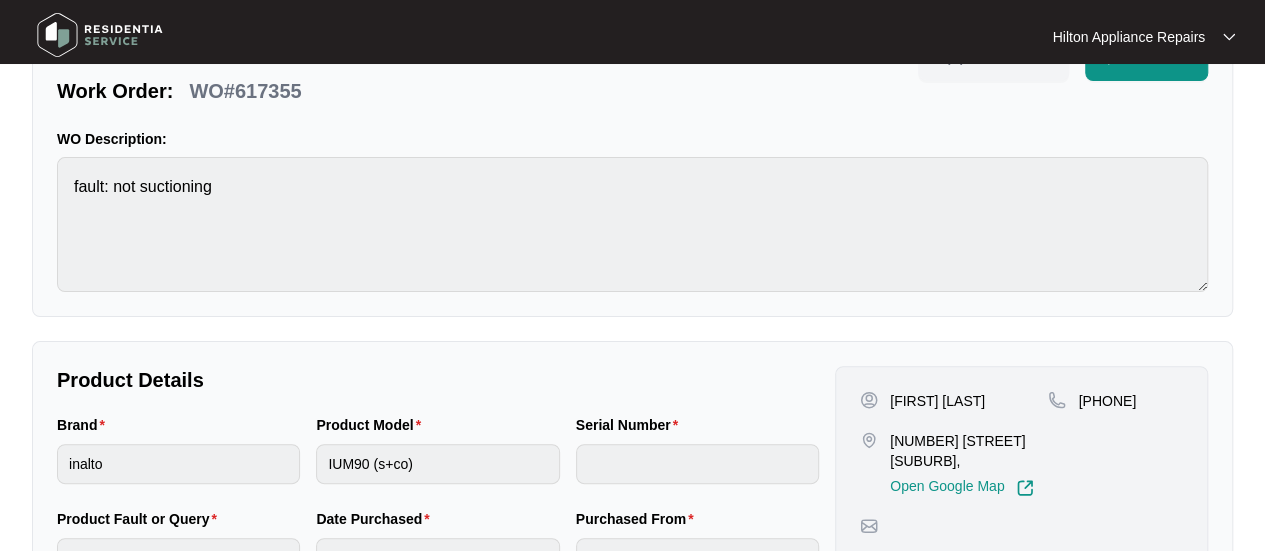 scroll, scrollTop: 0, scrollLeft: 0, axis: both 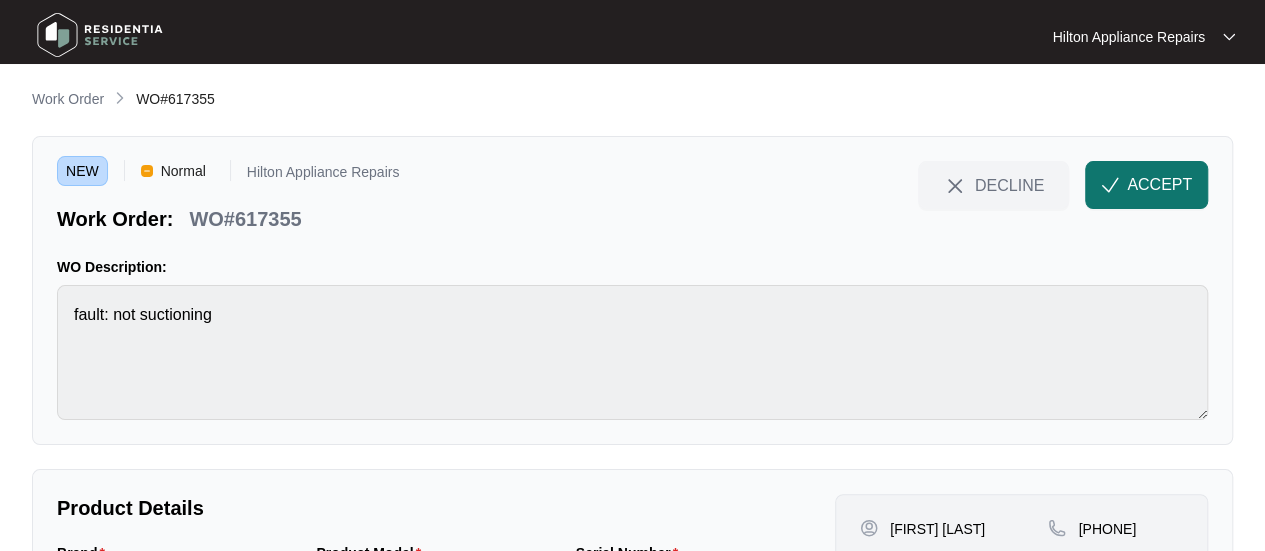 click on "ACCEPT" at bounding box center (1159, 185) 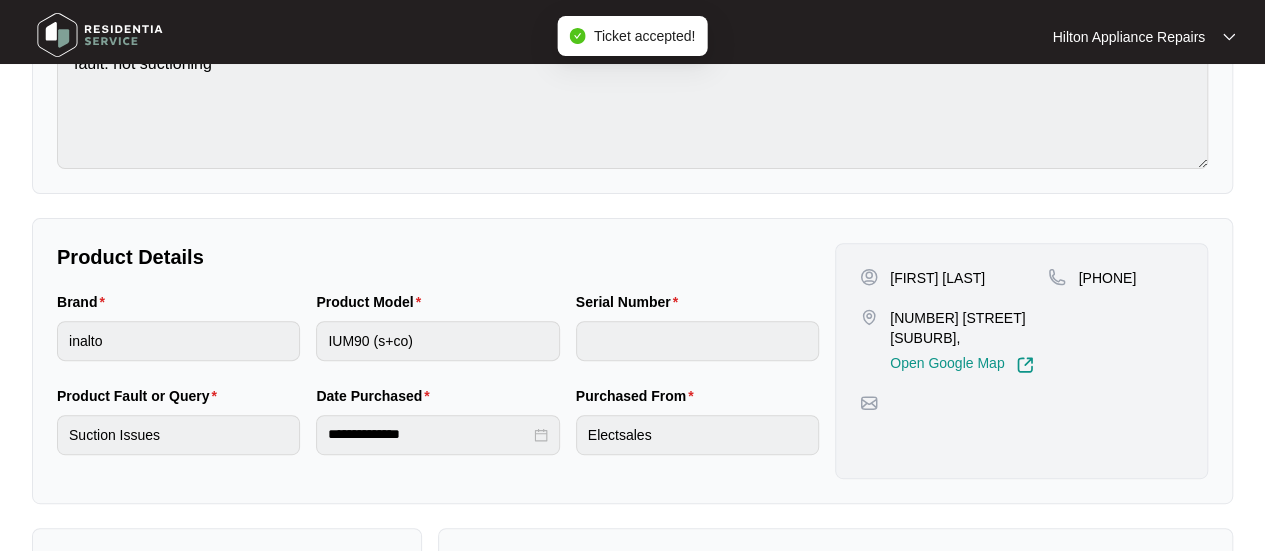 scroll, scrollTop: 300, scrollLeft: 0, axis: vertical 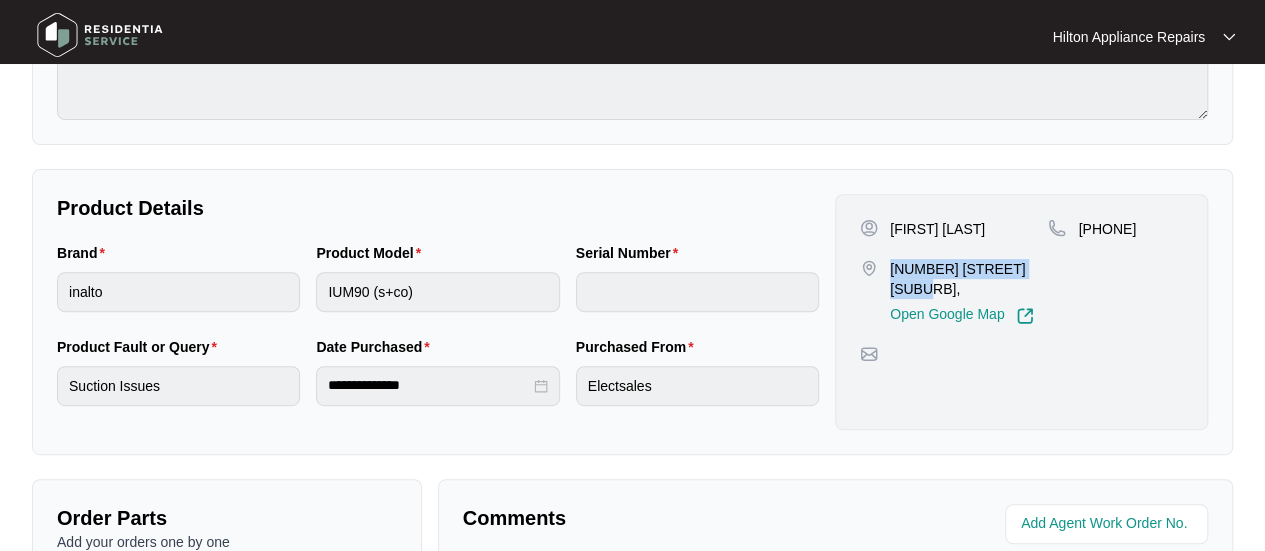 drag, startPoint x: 1042, startPoint y: 265, endPoint x: 893, endPoint y: 260, distance: 149.08386 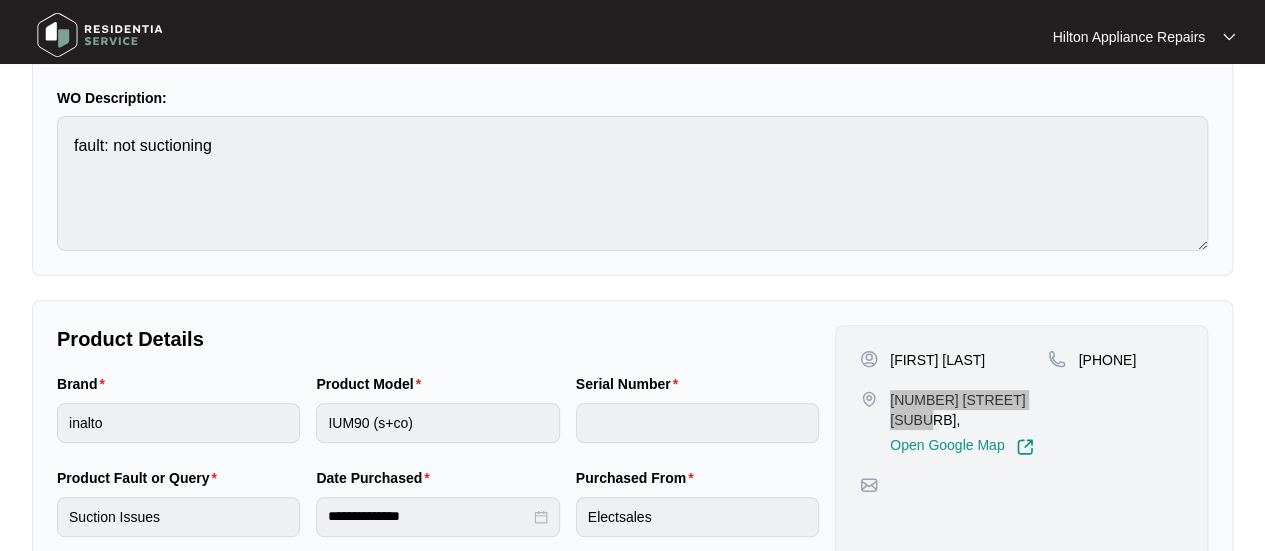 scroll, scrollTop: 200, scrollLeft: 0, axis: vertical 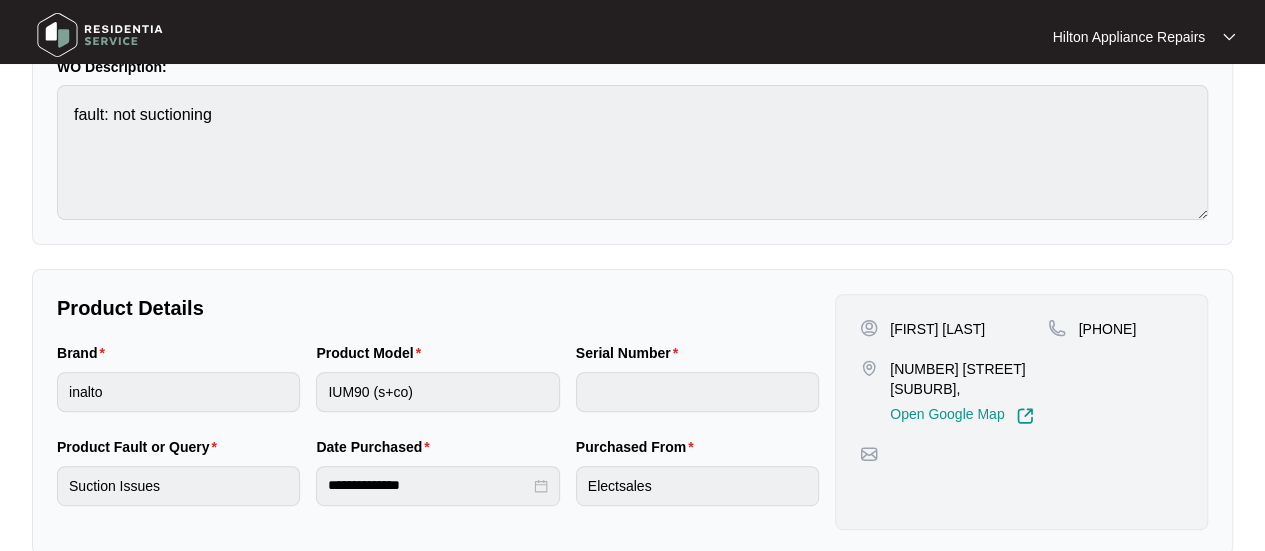click on "Product Model IUM90 (s+co)" at bounding box center [437, 389] 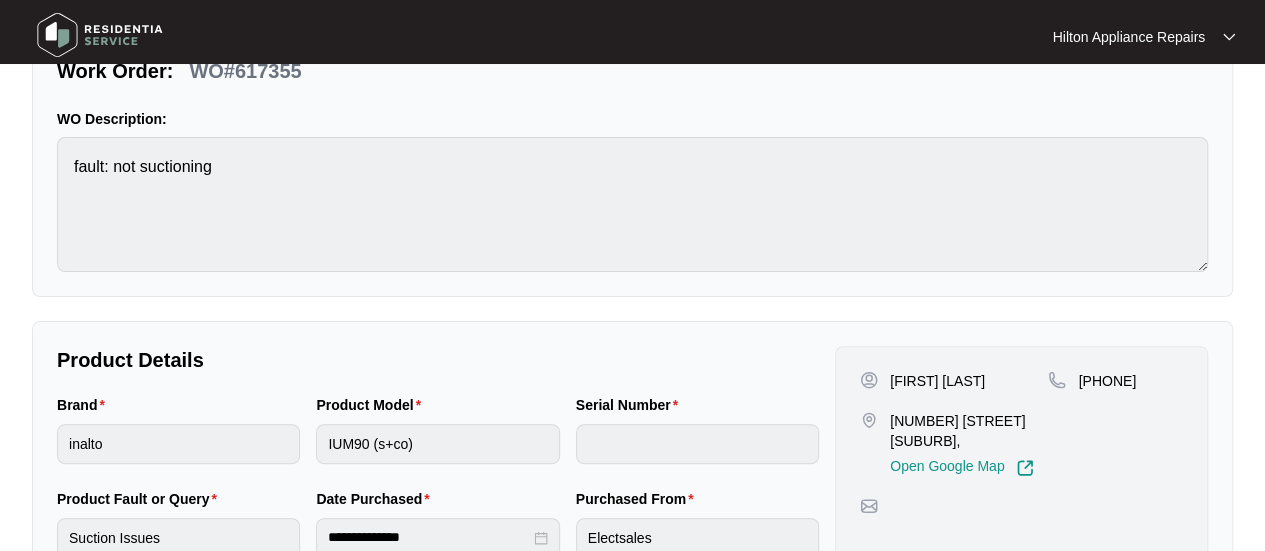 scroll, scrollTop: 0, scrollLeft: 0, axis: both 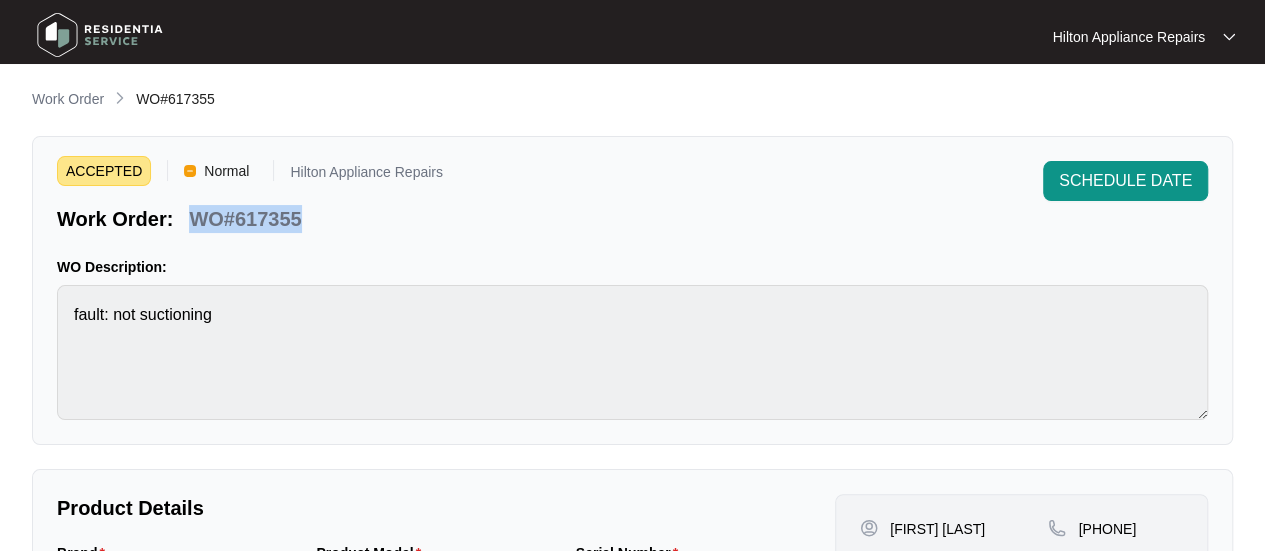 drag, startPoint x: 317, startPoint y: 219, endPoint x: 185, endPoint y: 213, distance: 132.13629 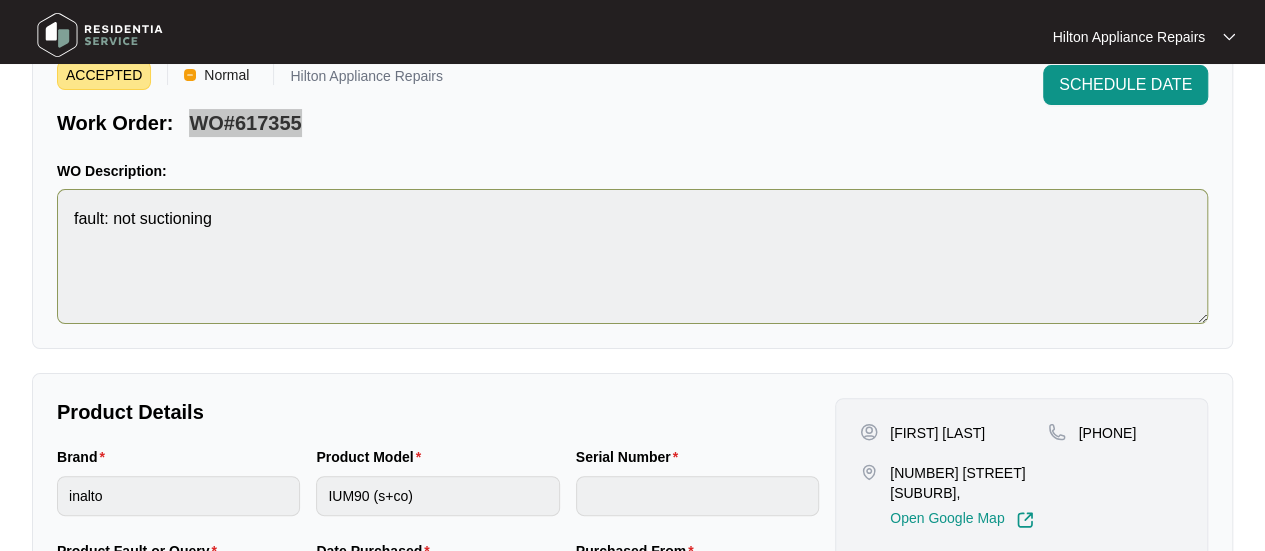 scroll, scrollTop: 300, scrollLeft: 0, axis: vertical 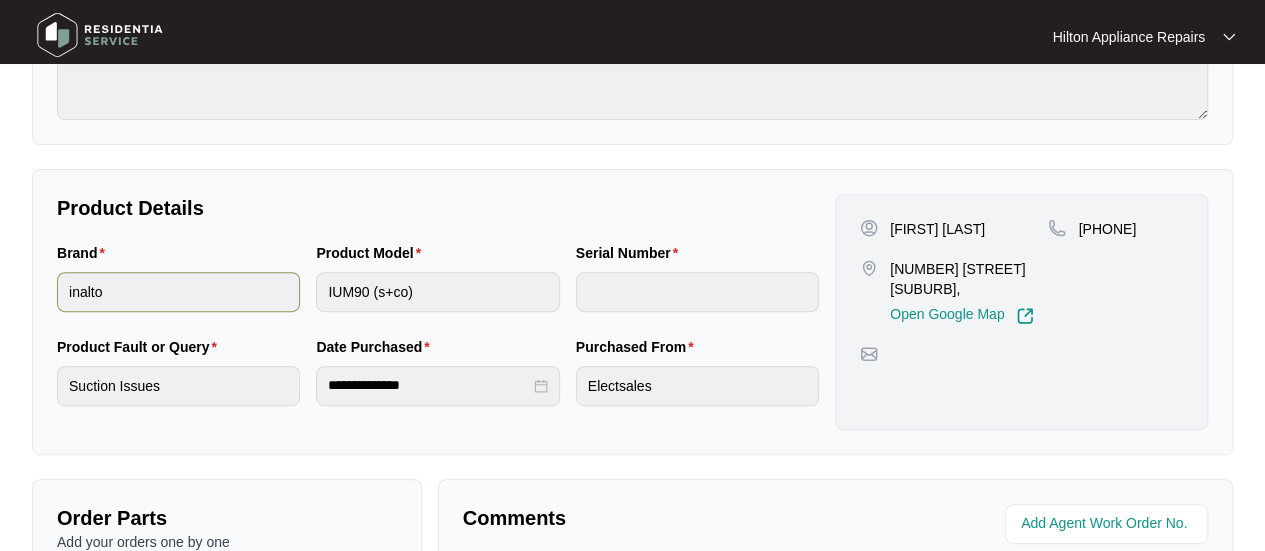 click on "Brand inalto Product Model IUM90 (s+co) Serial Number" at bounding box center [438, 289] 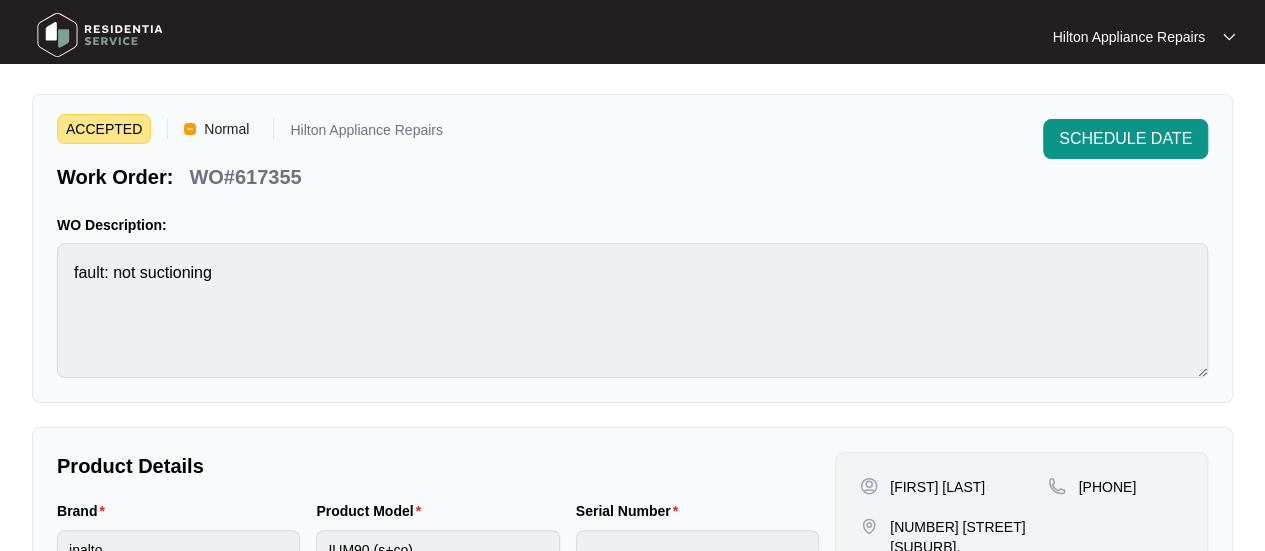 scroll, scrollTop: 0, scrollLeft: 0, axis: both 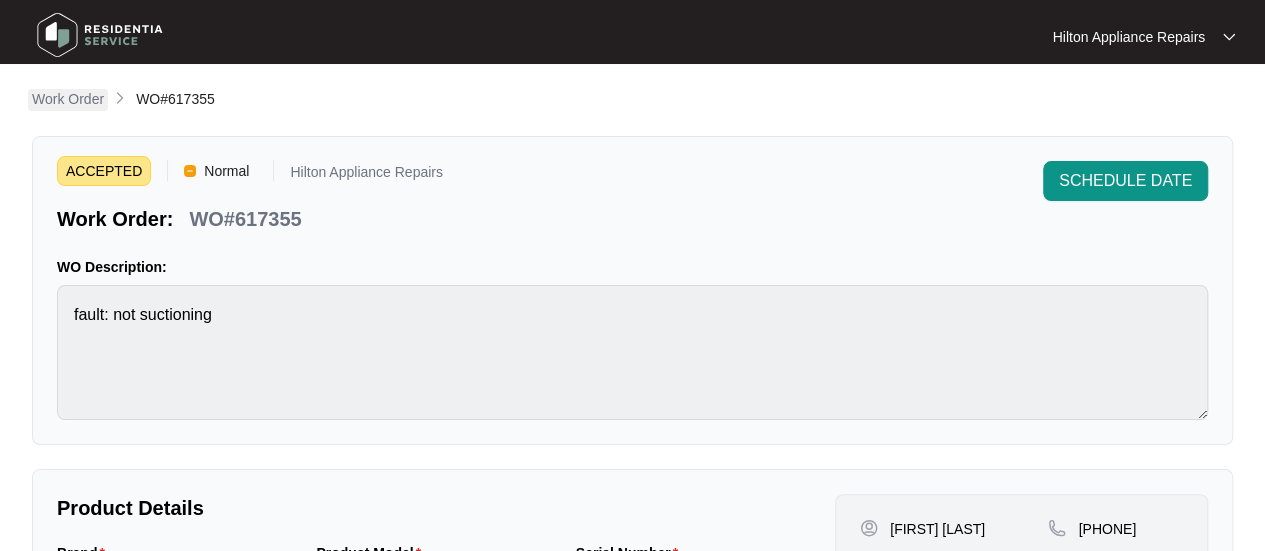 click on "Work Order" at bounding box center [68, 99] 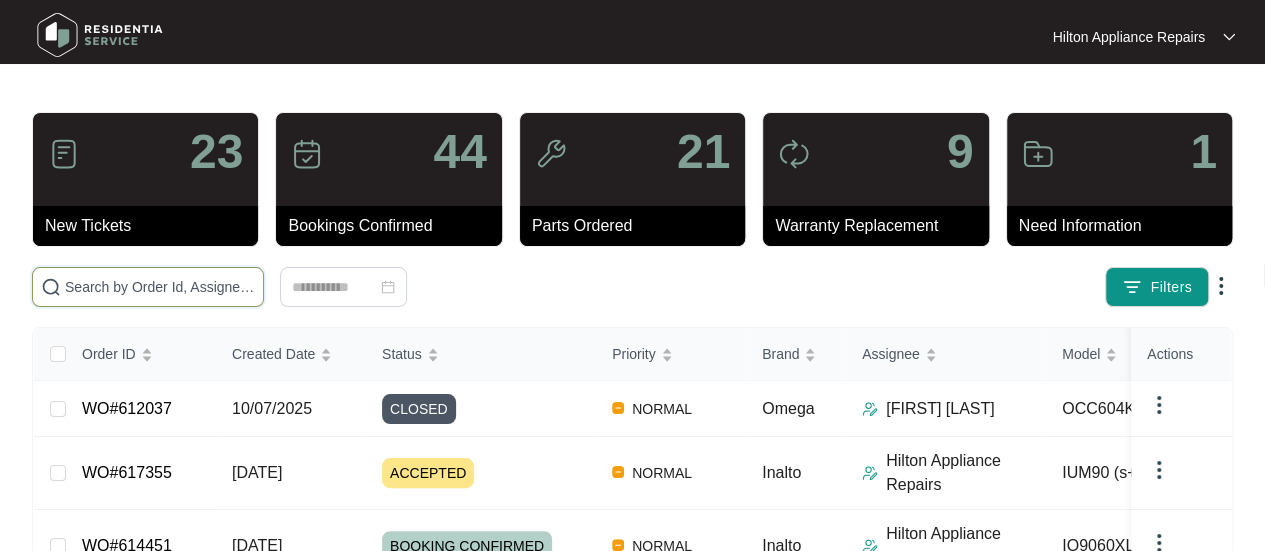 click at bounding box center (160, 287) 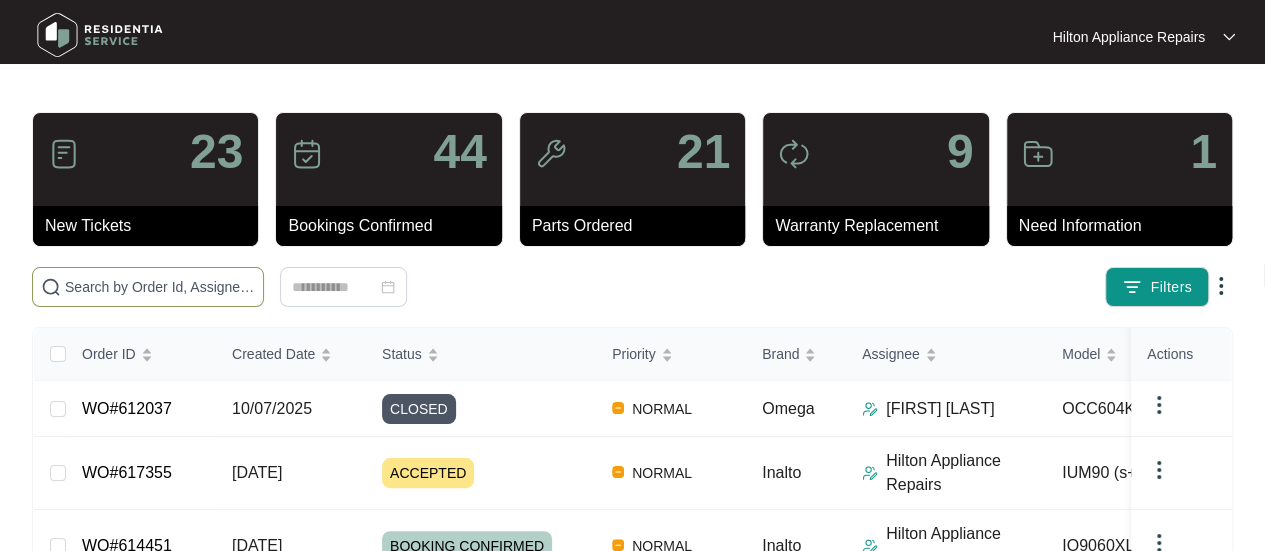 paste on "617444" 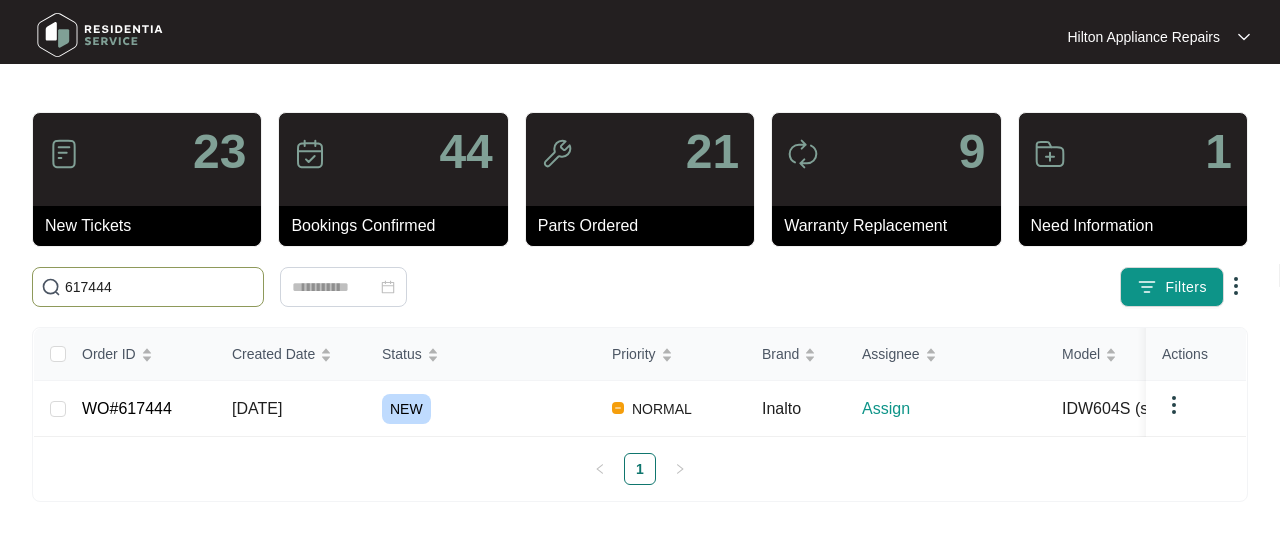 click on "617444" at bounding box center (160, 287) 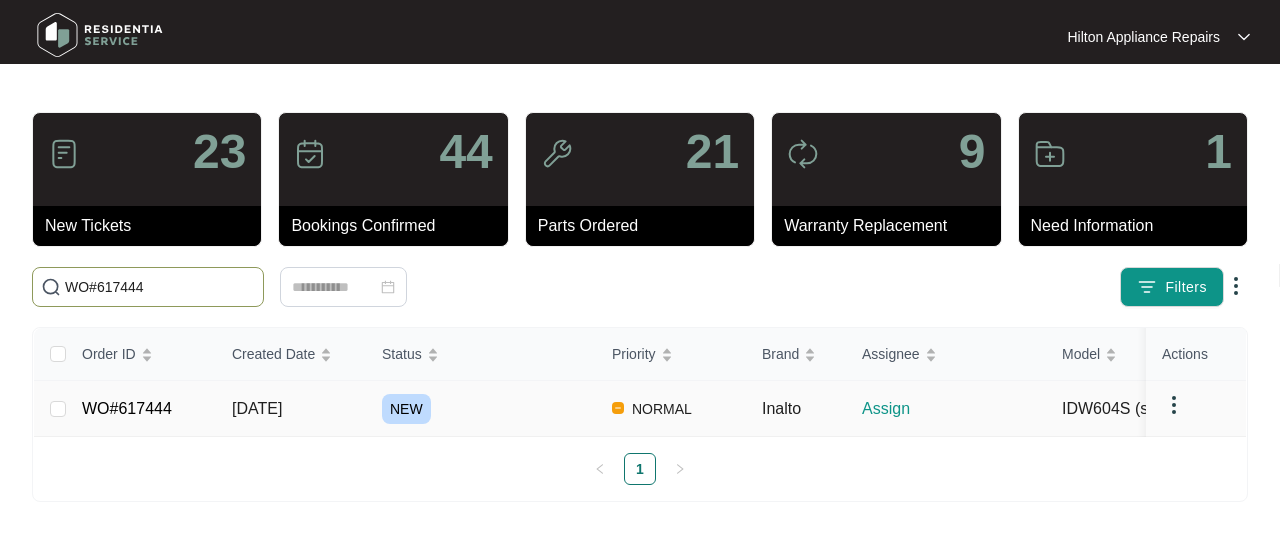 type on "WO#617444" 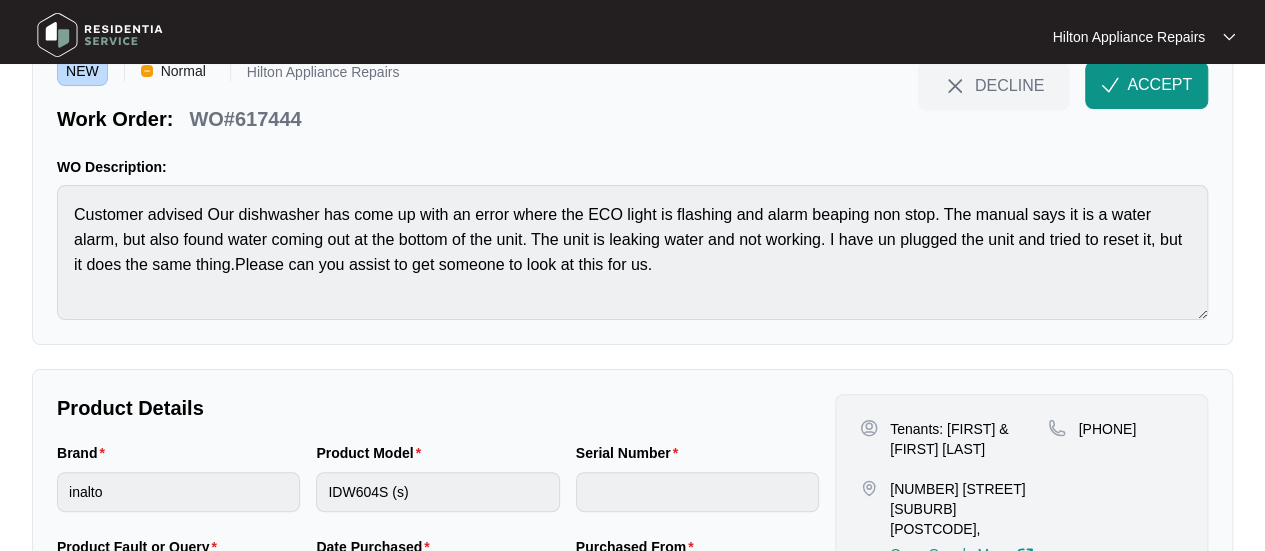 scroll, scrollTop: 0, scrollLeft: 0, axis: both 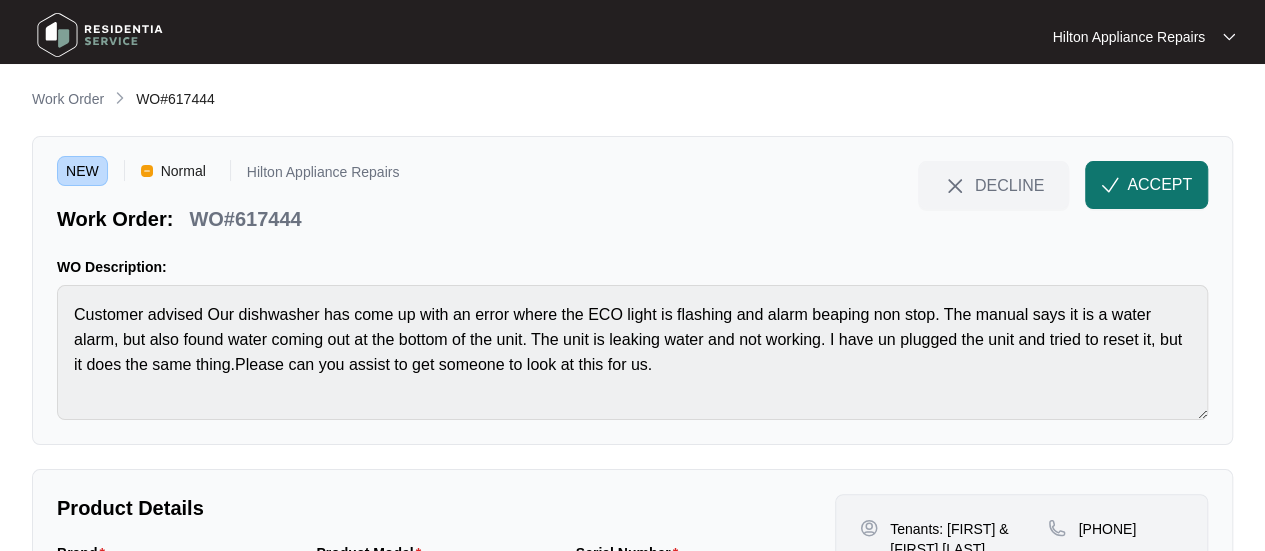click on "ACCEPT" at bounding box center [1159, 185] 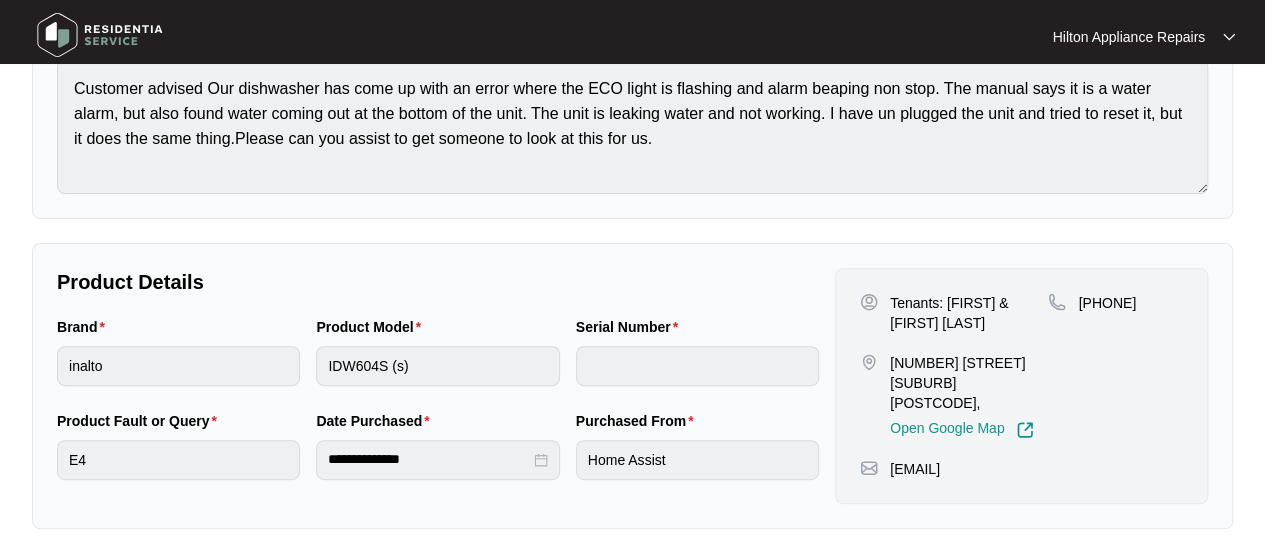 scroll, scrollTop: 300, scrollLeft: 0, axis: vertical 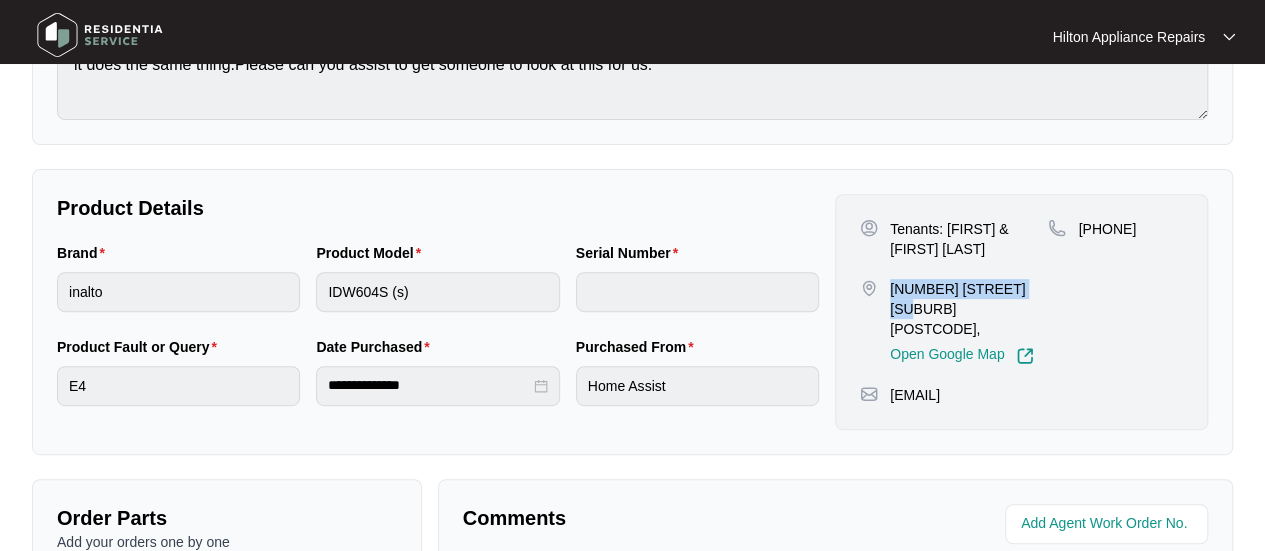drag, startPoint x: 1020, startPoint y: 285, endPoint x: 890, endPoint y: 286, distance: 130.00385 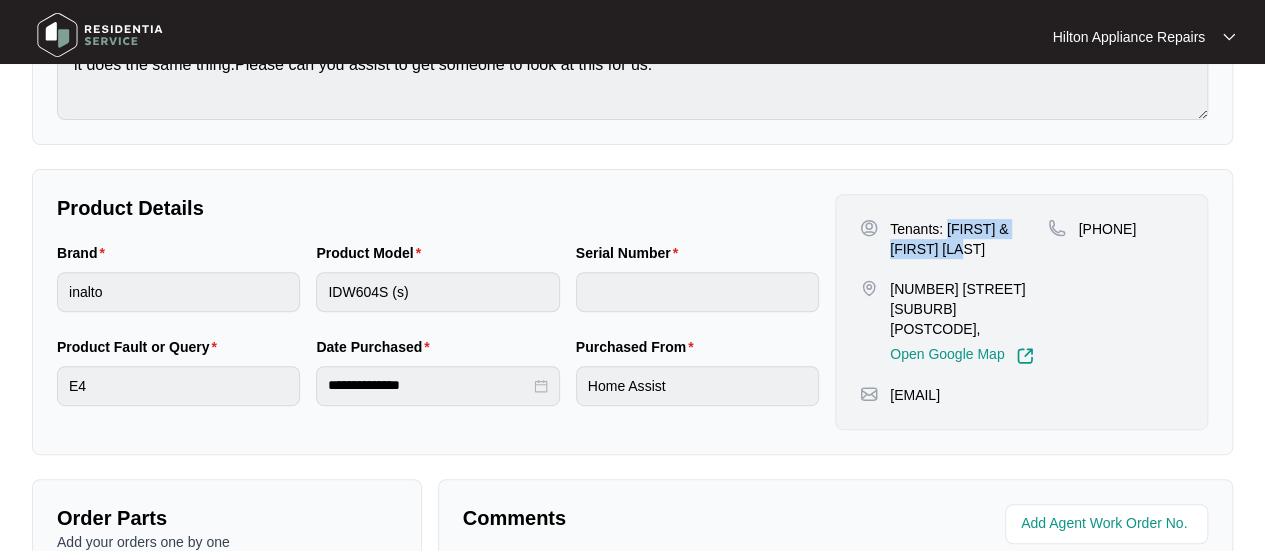 drag, startPoint x: 984, startPoint y: 245, endPoint x: 945, endPoint y: 230, distance: 41.785164 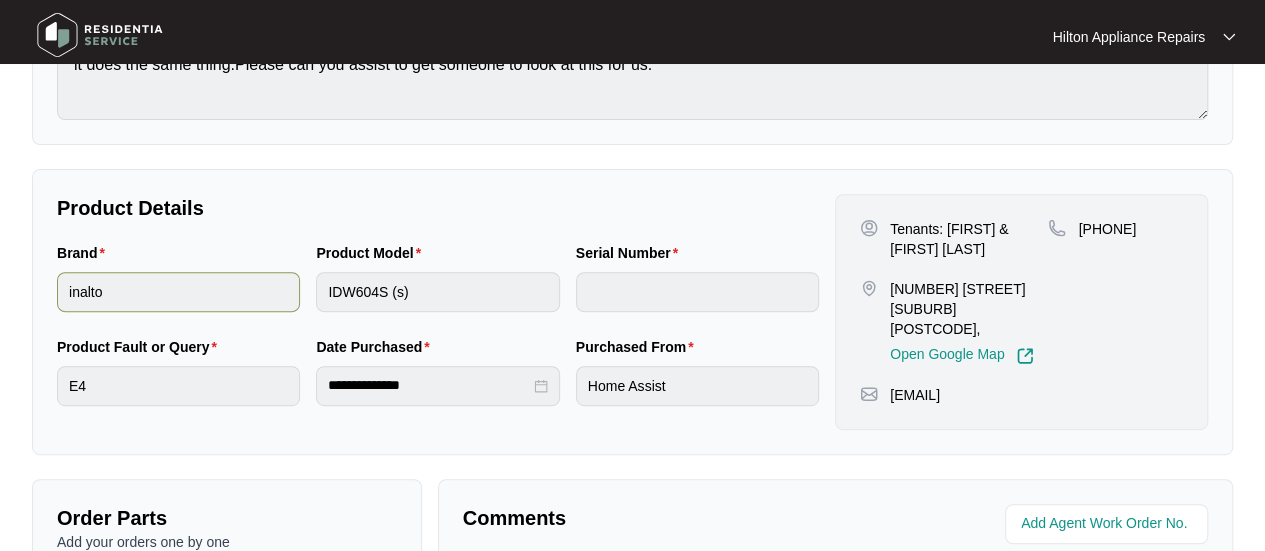 click on "Brand inalto Product Model IDW604S (s) Serial Number" at bounding box center (438, 289) 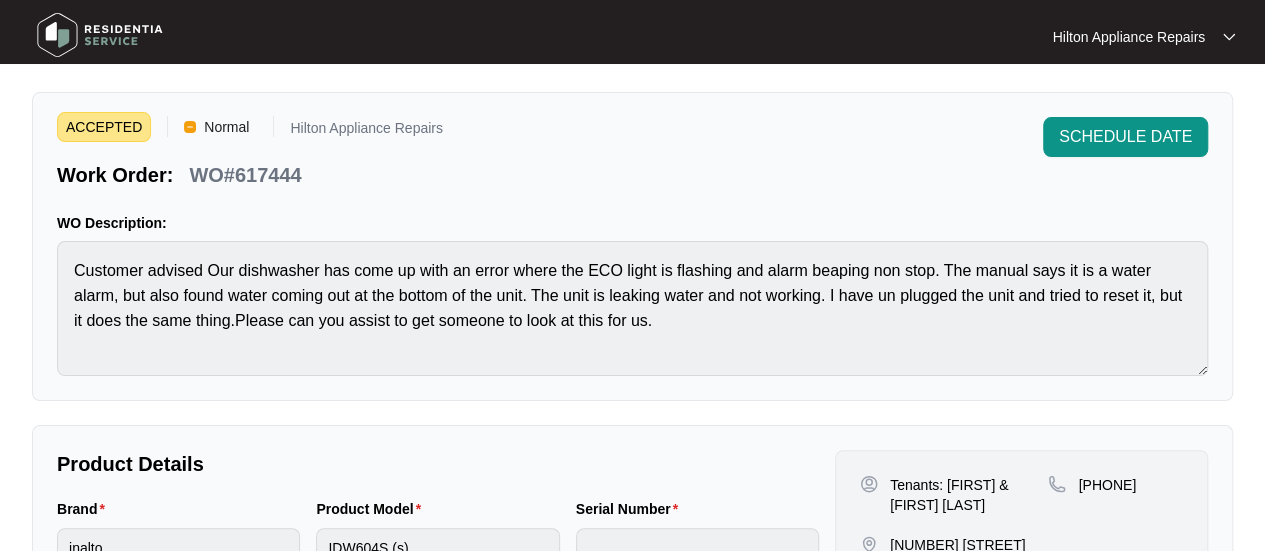 scroll, scrollTop: 0, scrollLeft: 0, axis: both 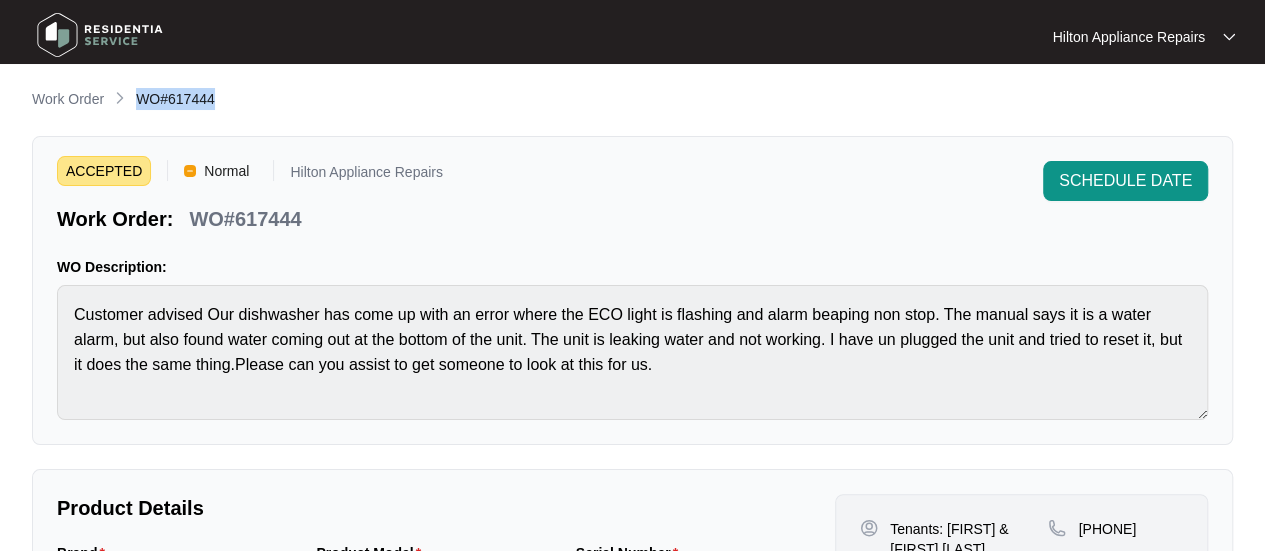drag, startPoint x: 236, startPoint y: 103, endPoint x: 132, endPoint y: 101, distance: 104.019226 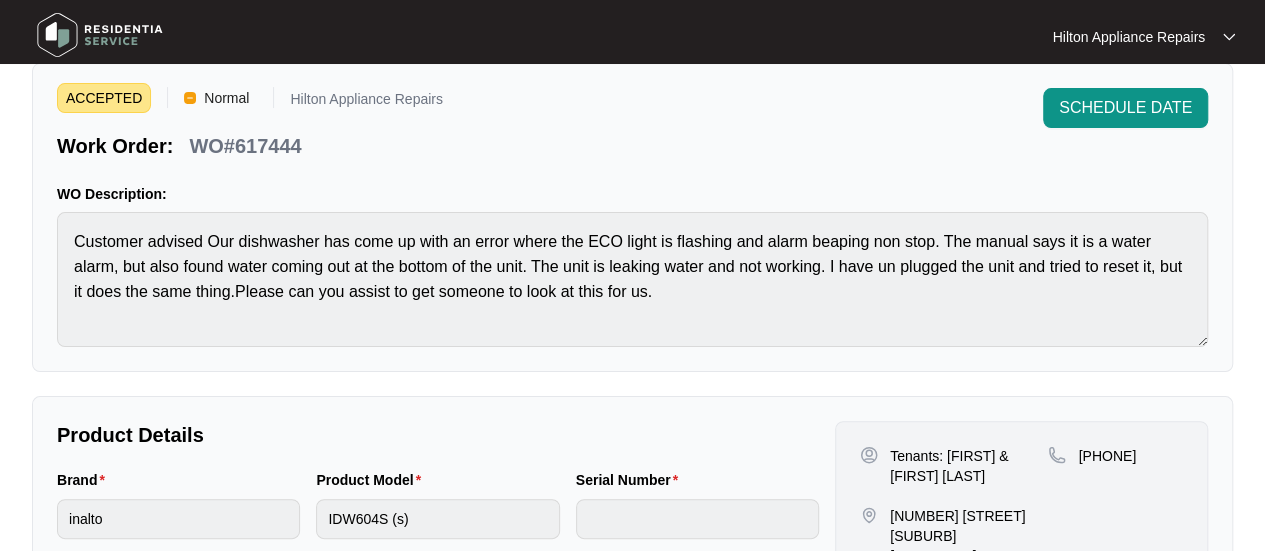 scroll, scrollTop: 200, scrollLeft: 0, axis: vertical 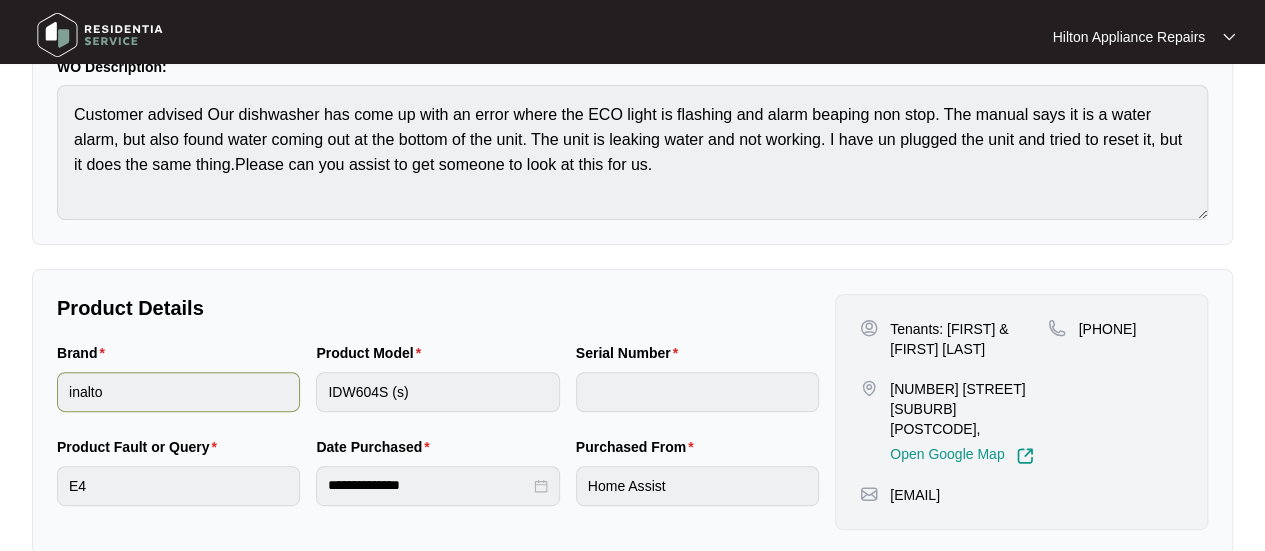 click on "Brand inalto Product Model IDW604S (s) Serial Number" at bounding box center (438, 389) 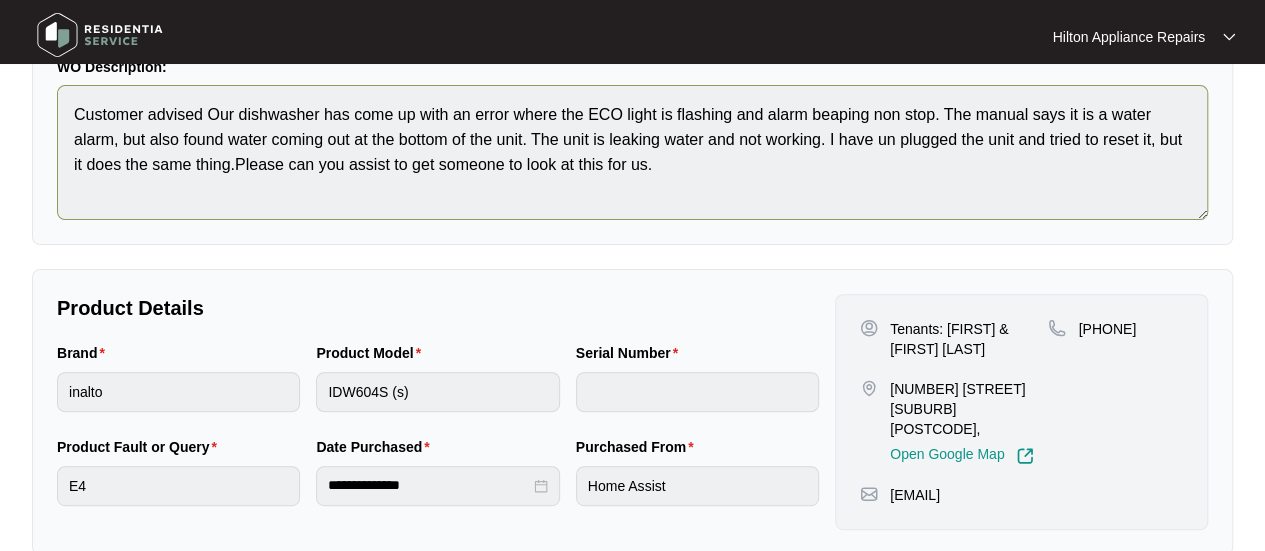 click on "ACCEPTED Normal Hilton Appliance Repairs Work Order: WO#617444 SCHEDULE DATE WO Description: Customer advised Our dishwasher has come up with an error where the ECO light is flashing and alarm beaping non stop. The manual says it is a water alarm, but also found water coming out at the bottom of the unit. The unit is leaking water and not working. I have un plugged the unit and tried to reset it, but it does the same thing.Please can you assist to get someone to look at this for us." at bounding box center (632, 90) 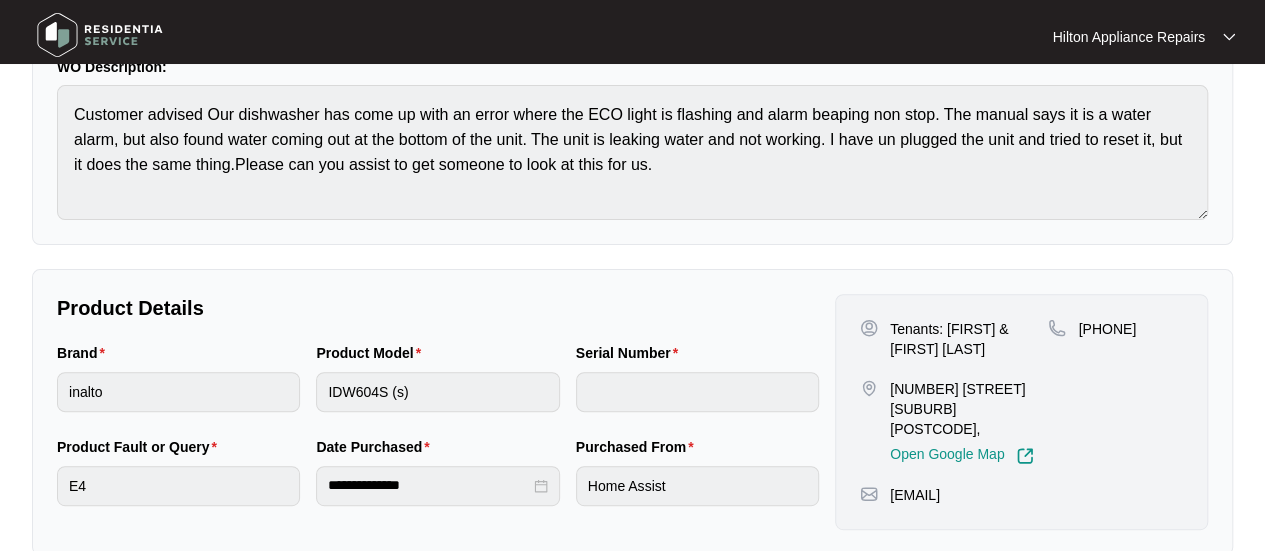 click on "**********" at bounding box center [632, 473] 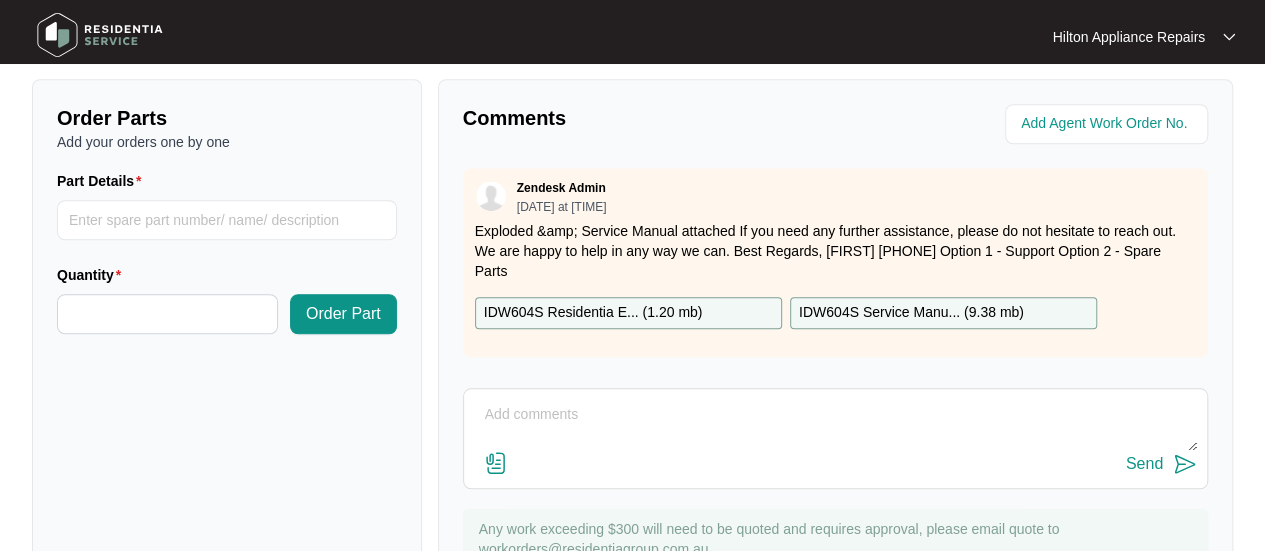 scroll, scrollTop: 791, scrollLeft: 0, axis: vertical 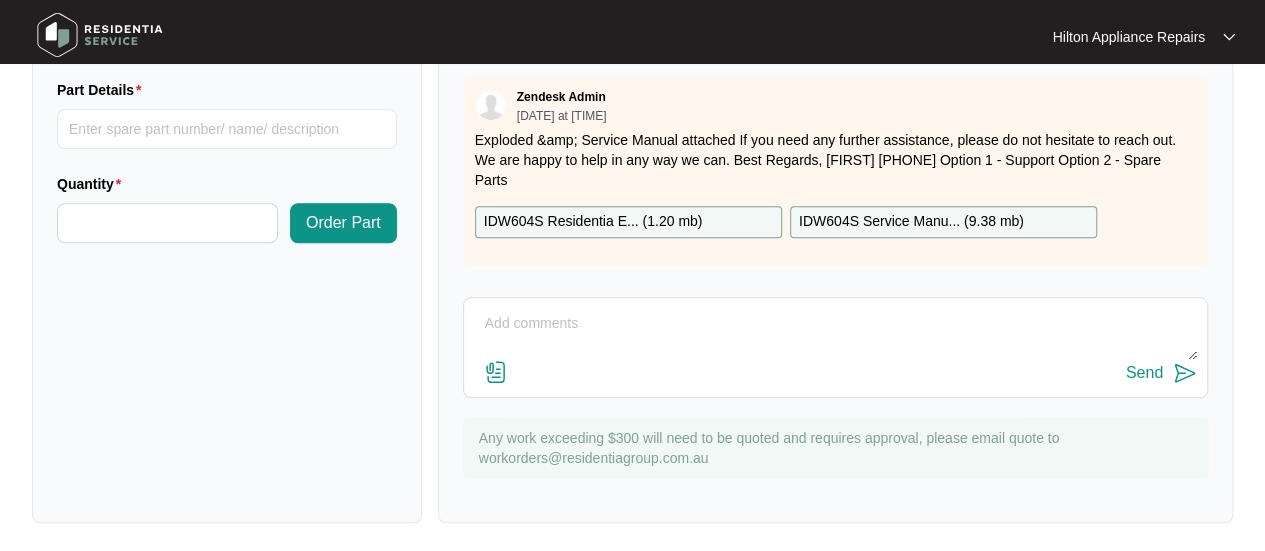 click on "Send" at bounding box center (835, 347) 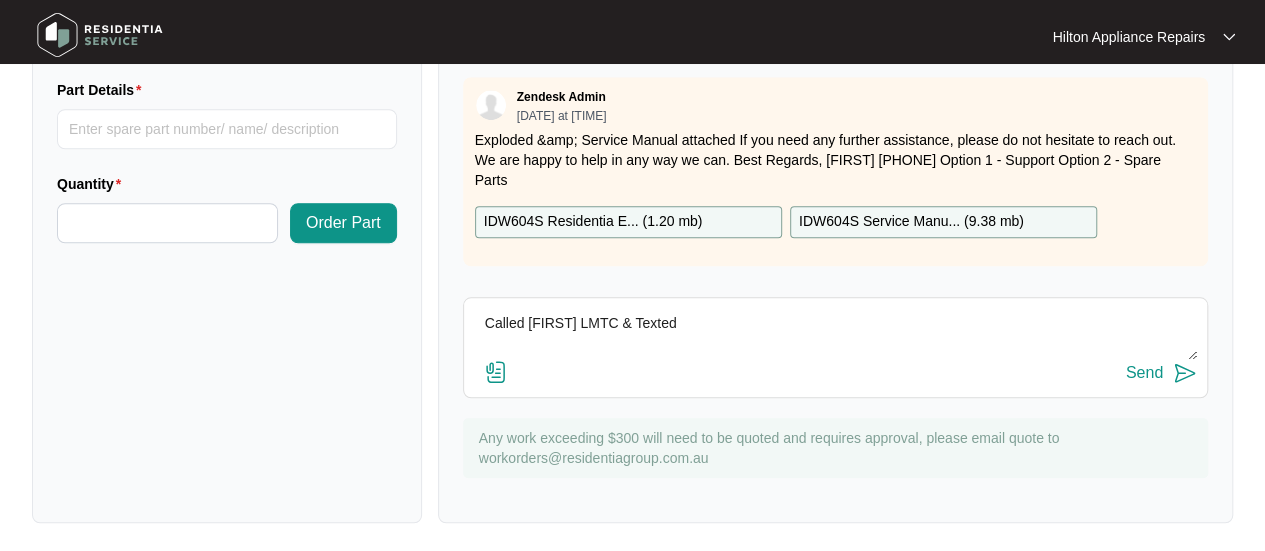 type on "Called [FIRST] LMTC & Texted" 